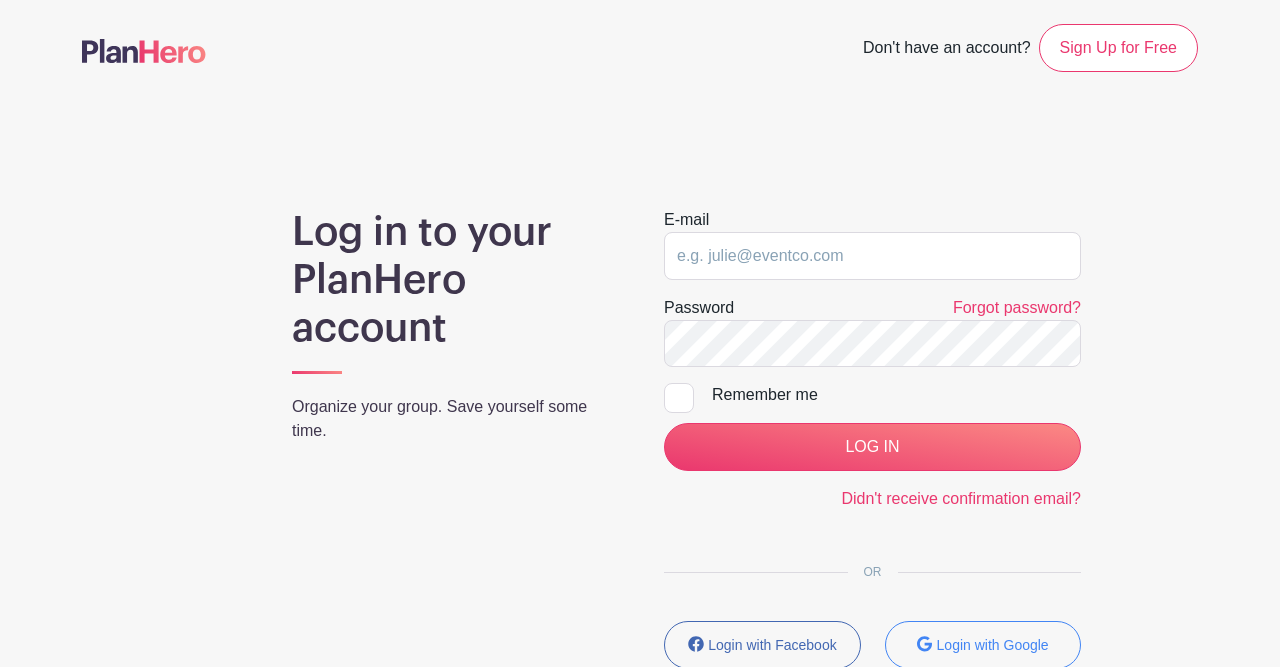 scroll, scrollTop: 0, scrollLeft: 0, axis: both 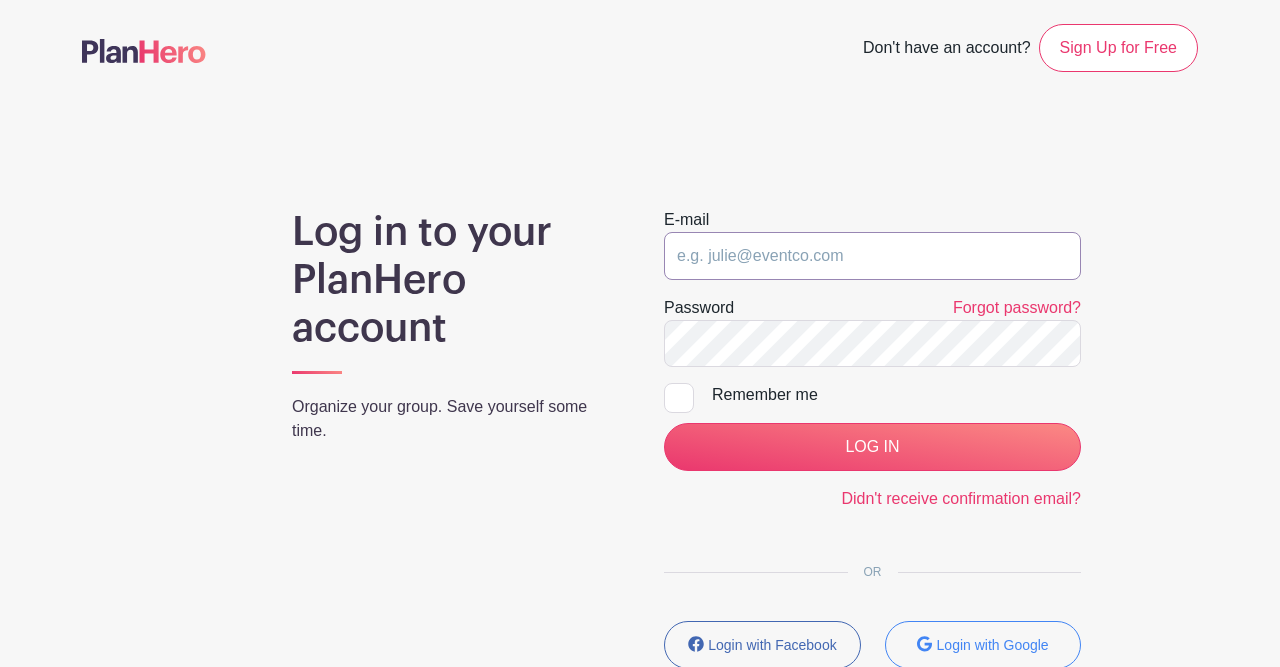 click at bounding box center [872, 256] 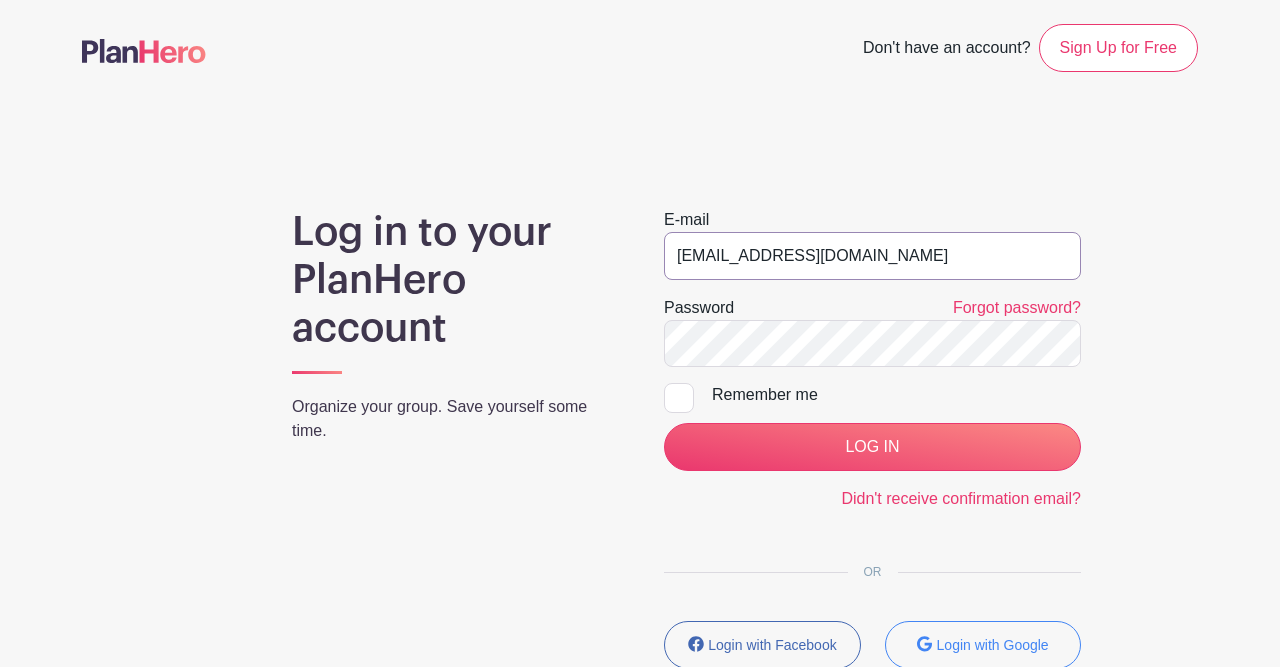 type on "[EMAIL_ADDRESS][DOMAIN_NAME]" 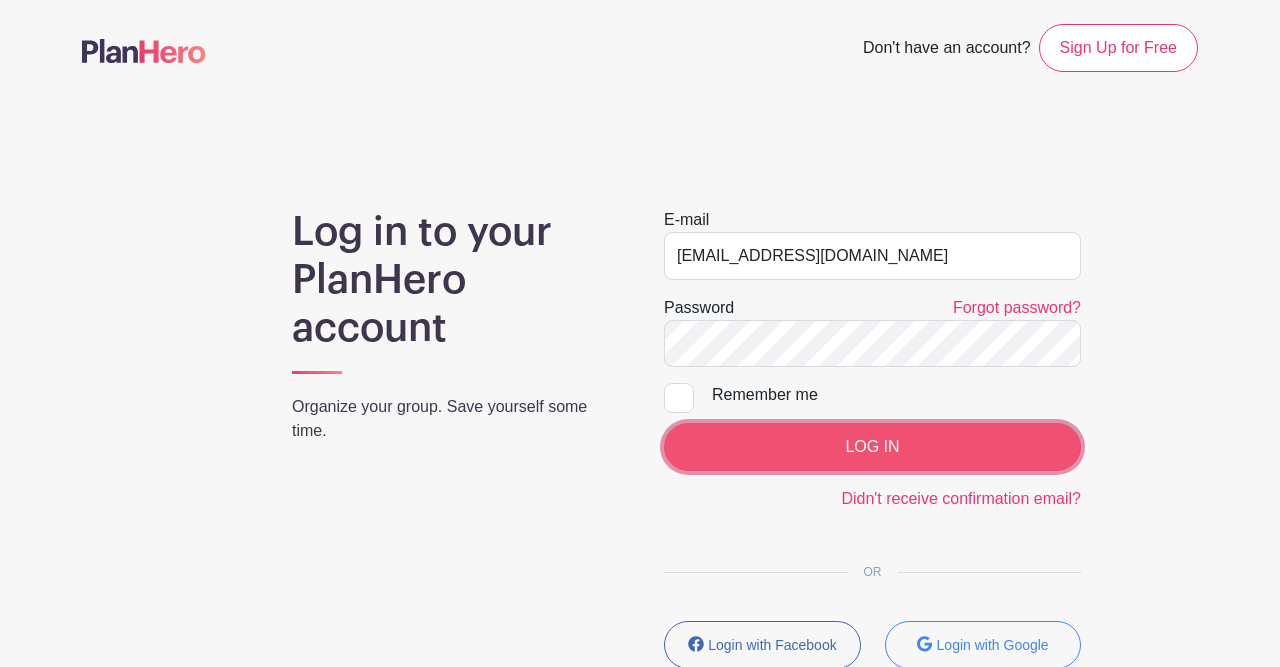 click on "LOG IN" at bounding box center [872, 447] 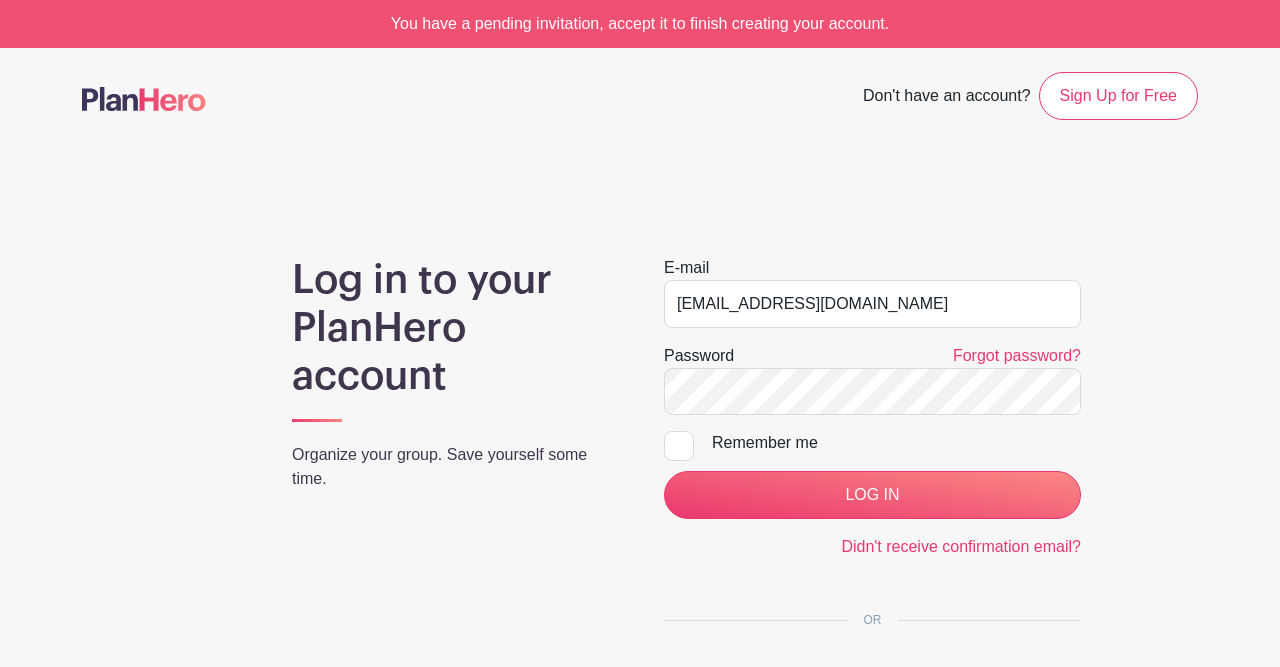 scroll, scrollTop: 0, scrollLeft: 0, axis: both 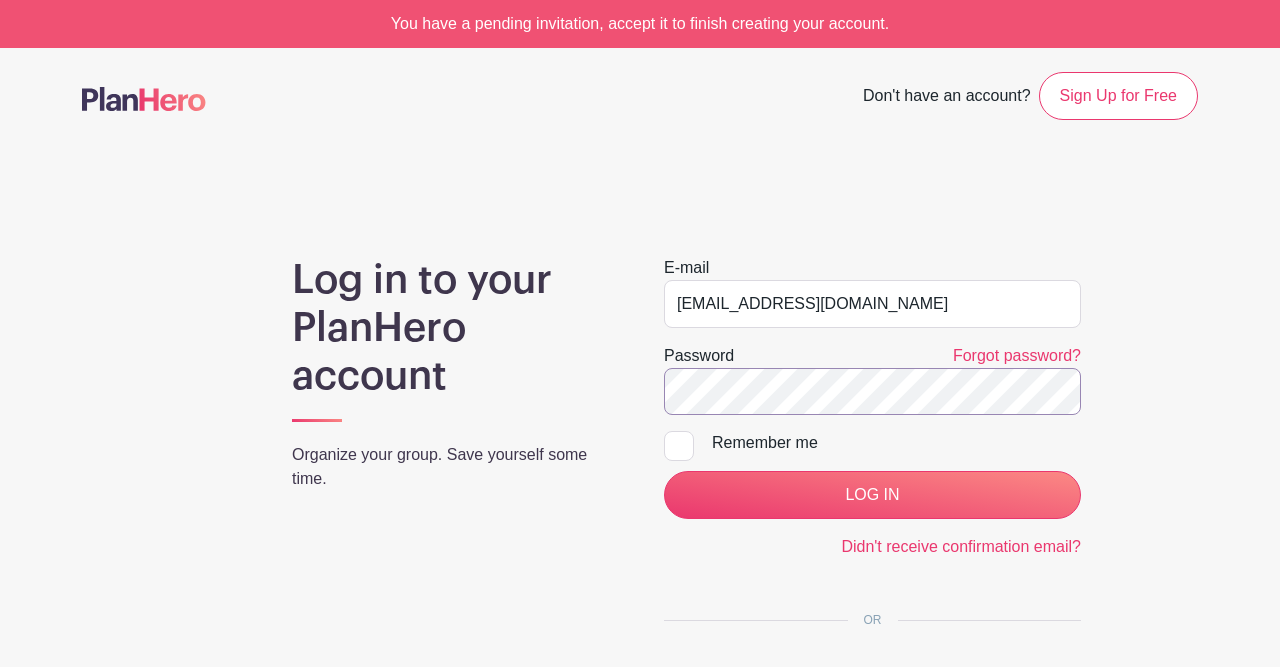 click on "LOG IN" at bounding box center (872, 495) 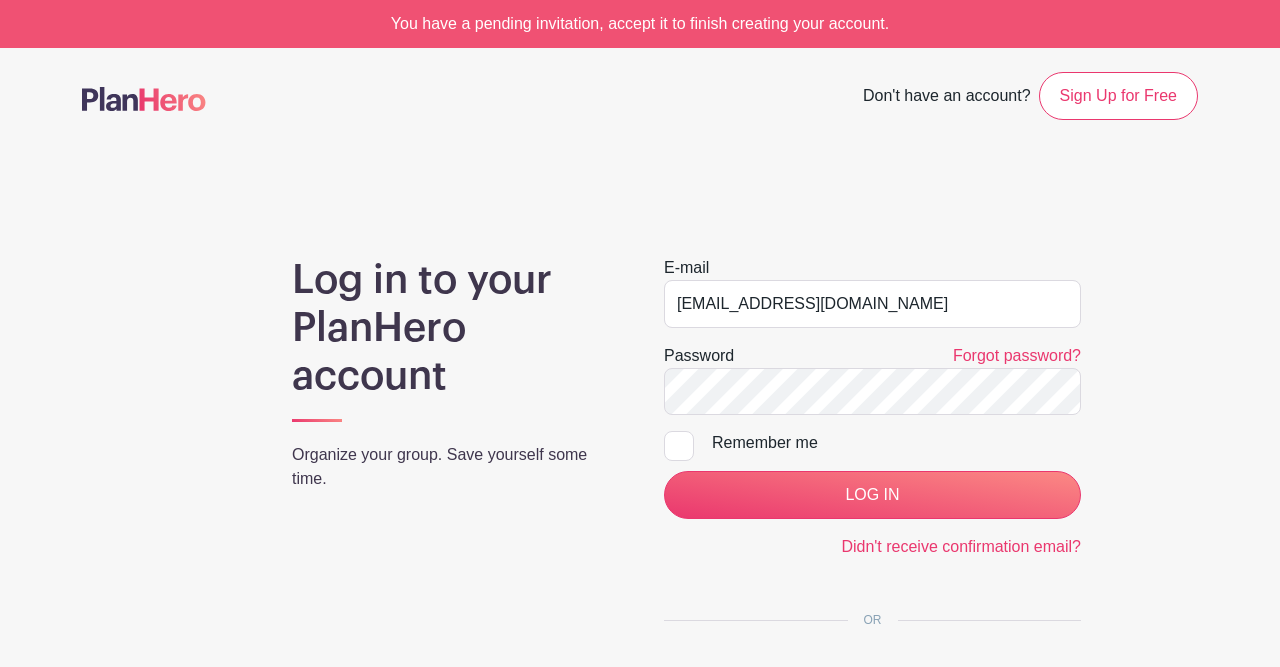 scroll, scrollTop: 0, scrollLeft: 0, axis: both 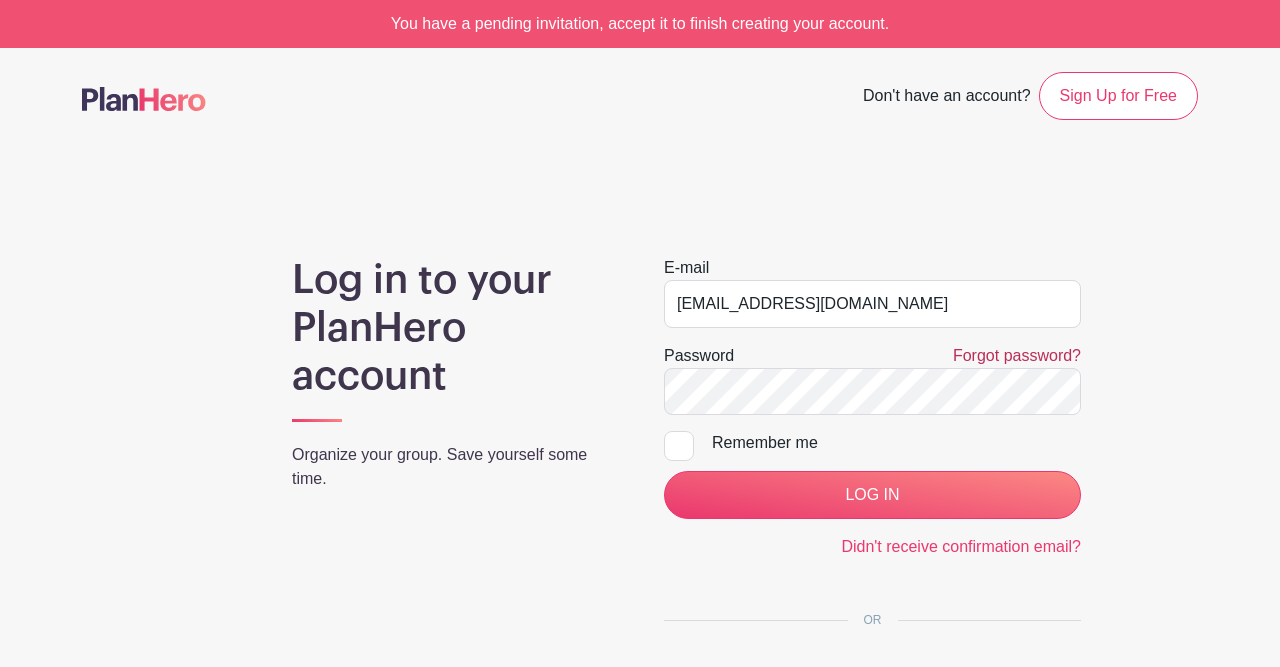 click on "Forgot password?" at bounding box center [1017, 355] 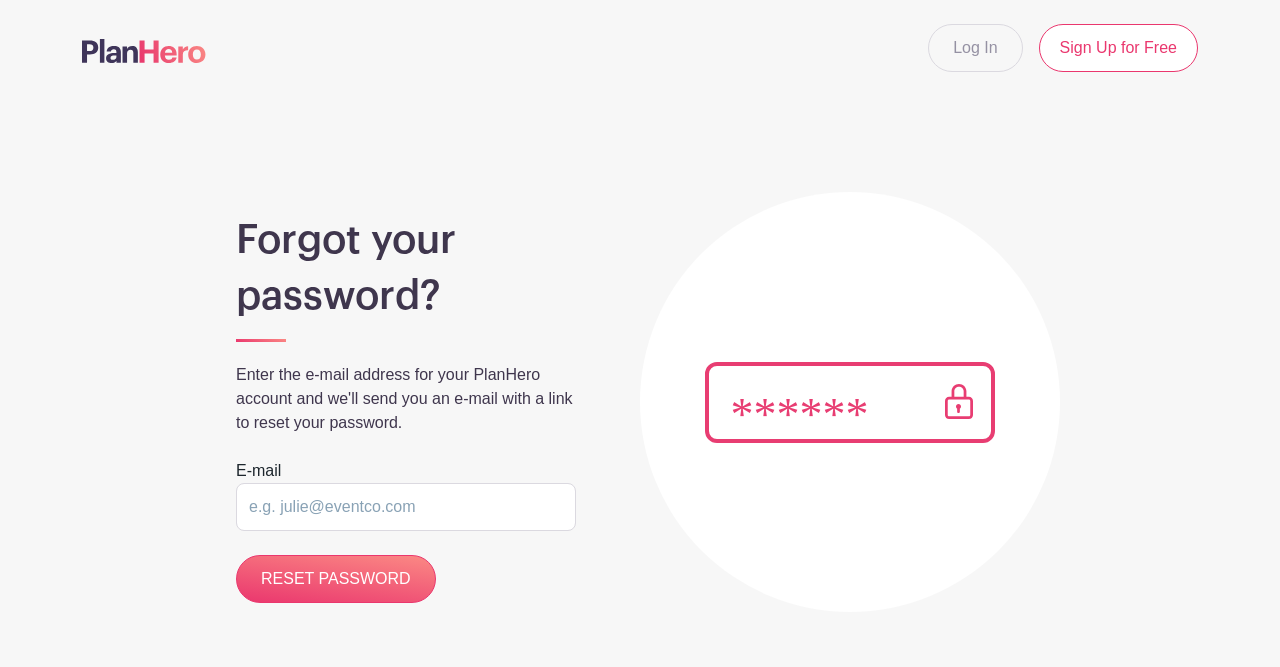 scroll, scrollTop: 0, scrollLeft: 0, axis: both 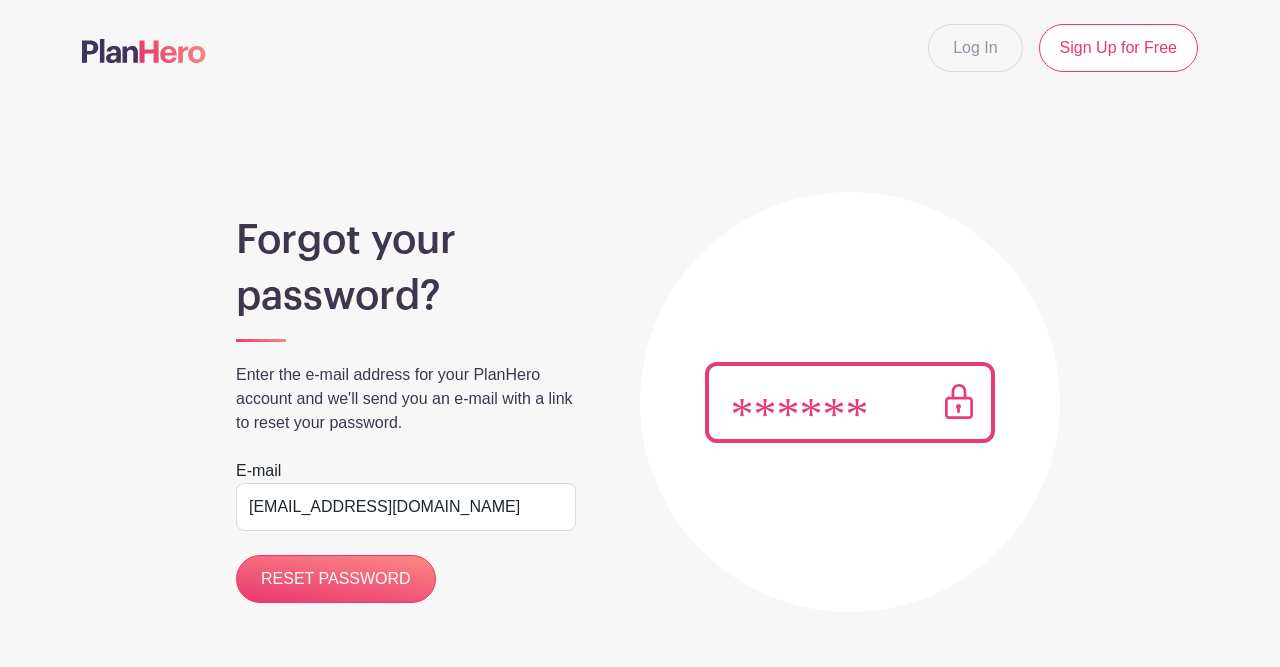 type on "[EMAIL_ADDRESS][DOMAIN_NAME]" 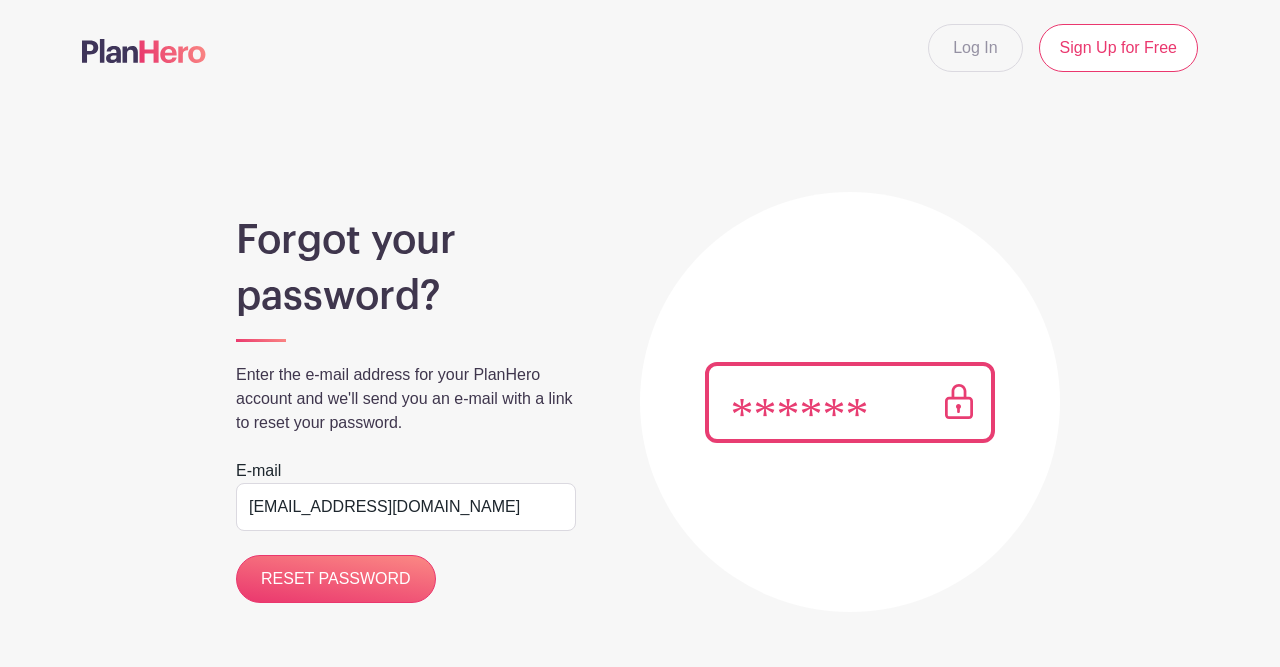 click on "RESET PASSWORD" at bounding box center [336, 579] 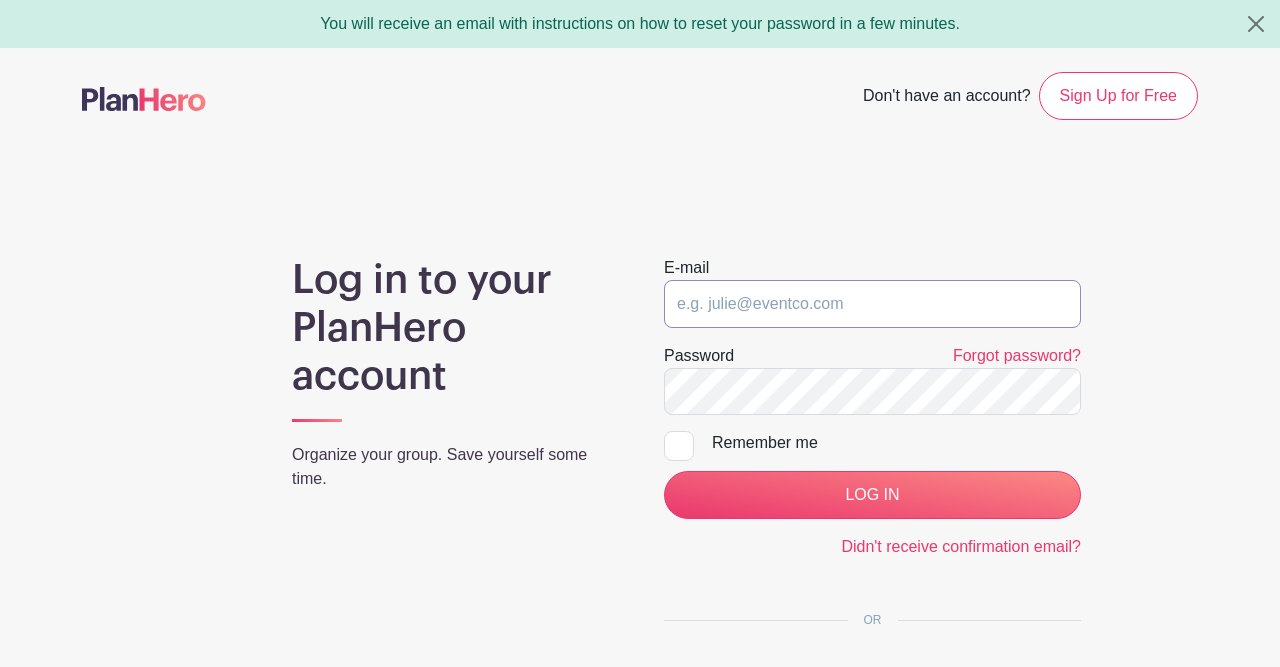click at bounding box center (872, 304) 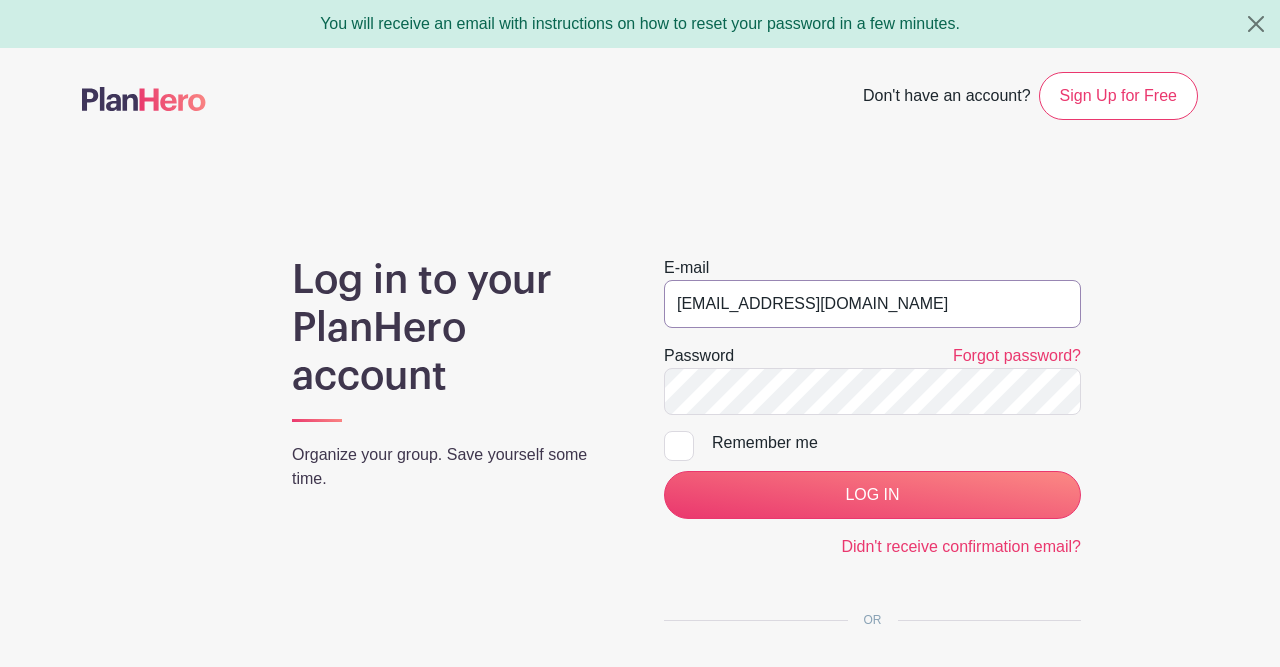type on "lizrn1734@gmail.com" 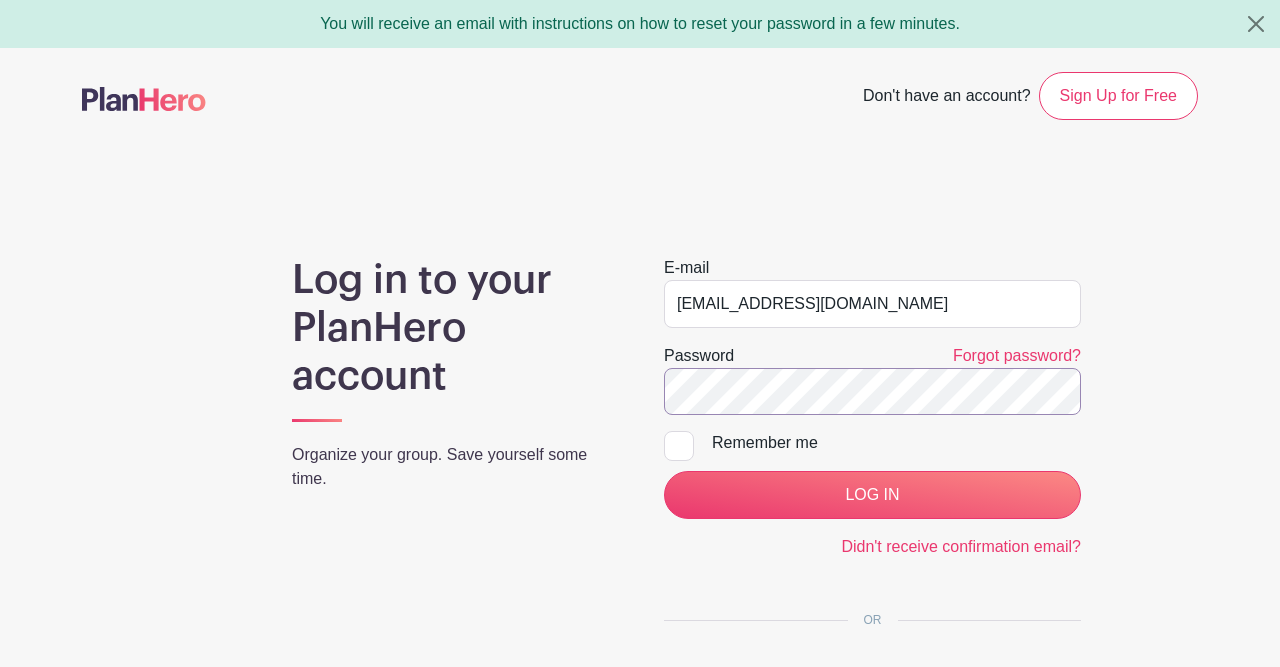 click on "LOG IN" at bounding box center (872, 495) 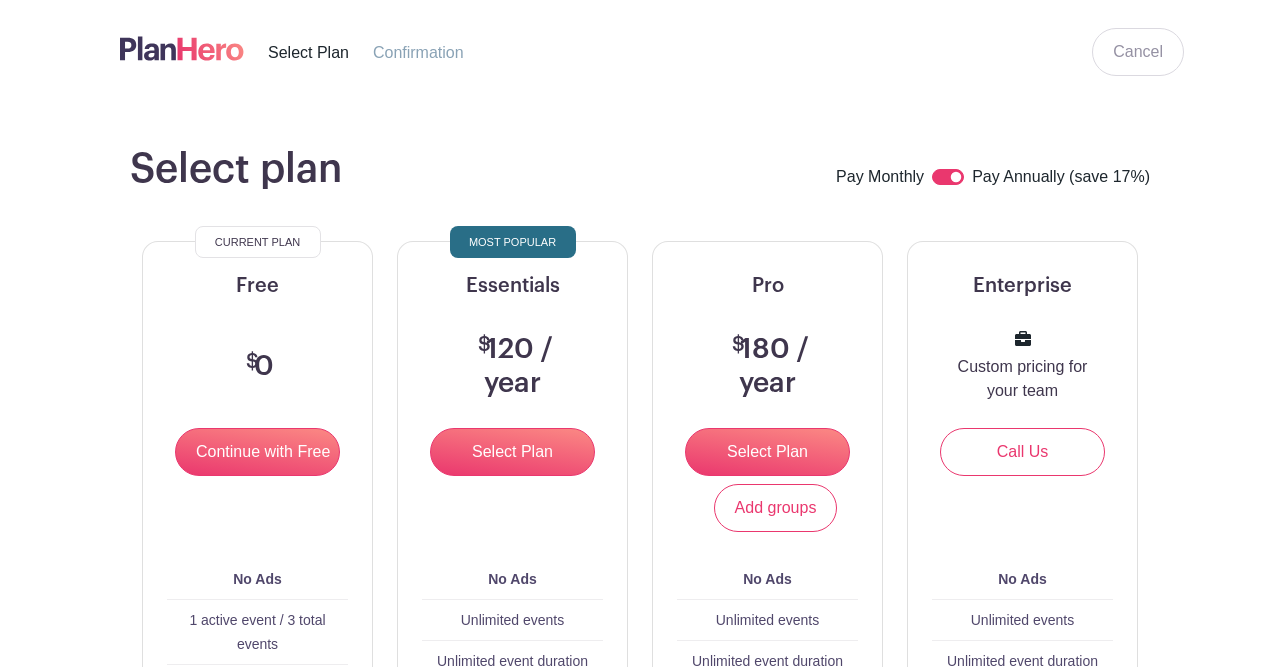 scroll, scrollTop: 0, scrollLeft: 0, axis: both 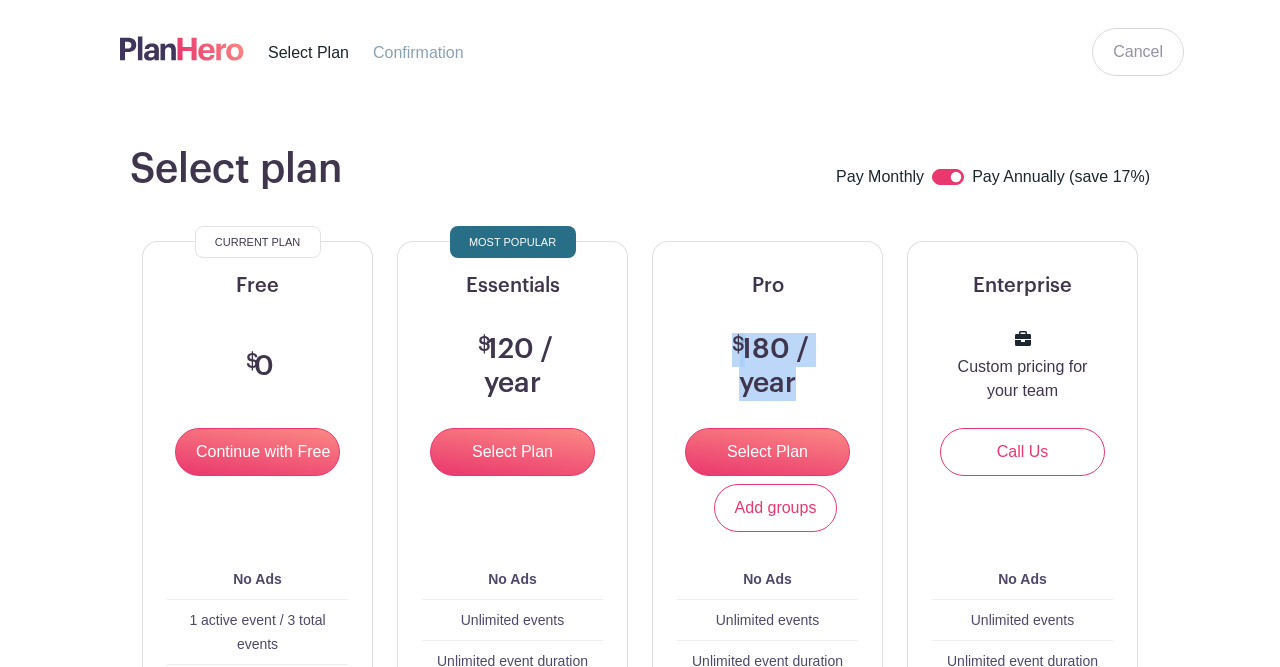 drag, startPoint x: 0, startPoint y: 0, endPoint x: 835, endPoint y: 249, distance: 871.33575 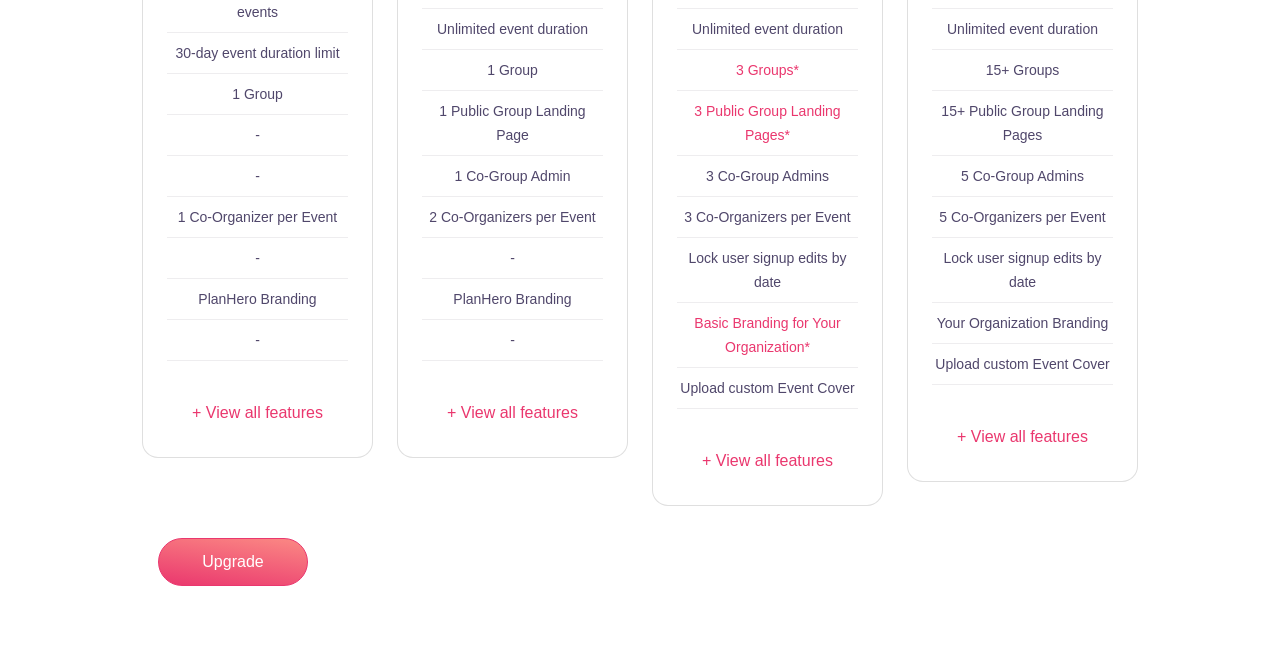 scroll, scrollTop: 20, scrollLeft: 0, axis: vertical 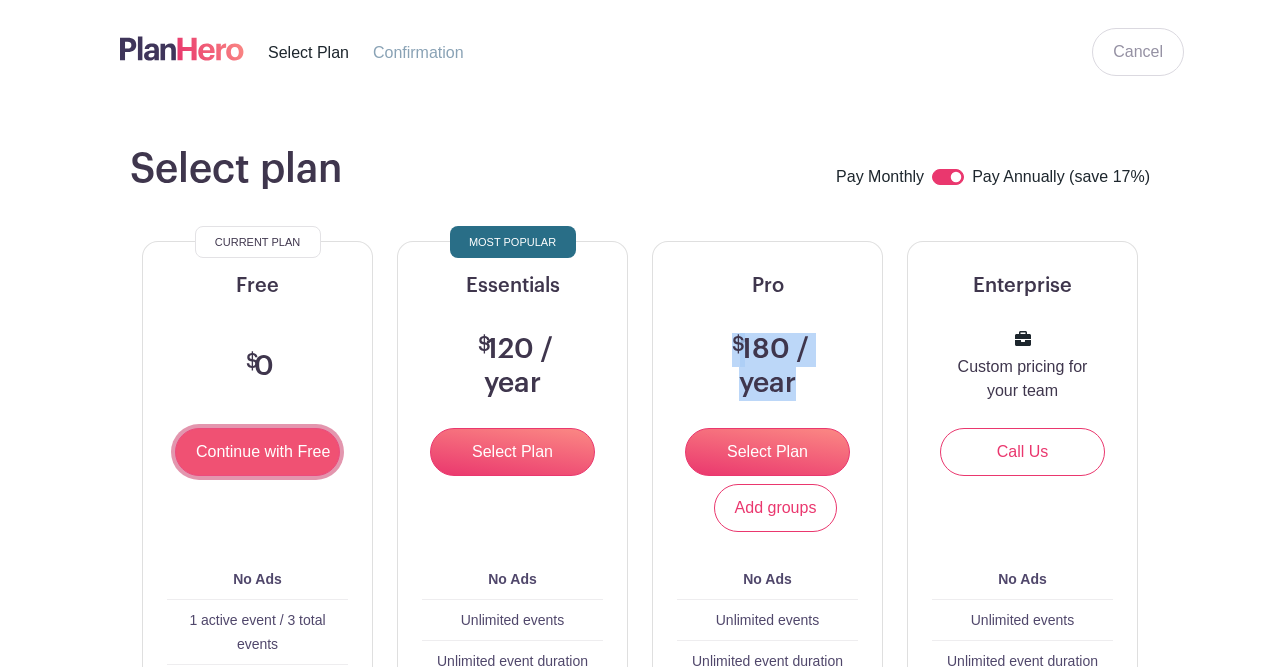 click on "Continue with Free" at bounding box center [257, 452] 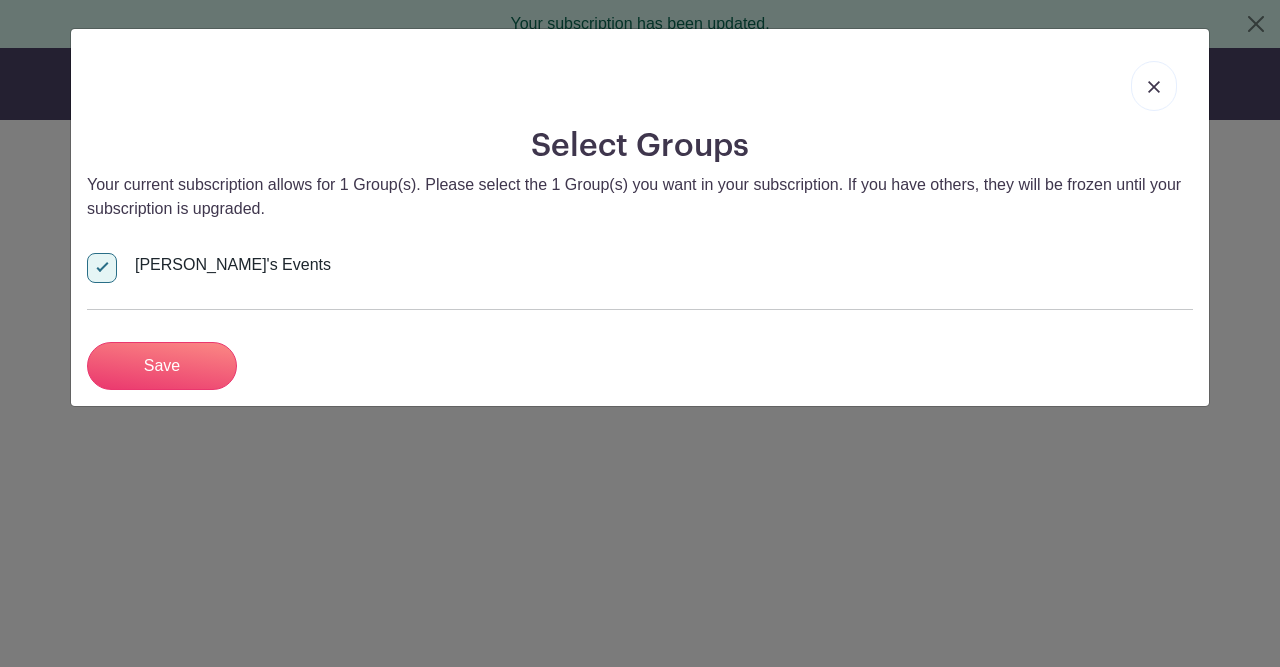 scroll, scrollTop: 0, scrollLeft: 0, axis: both 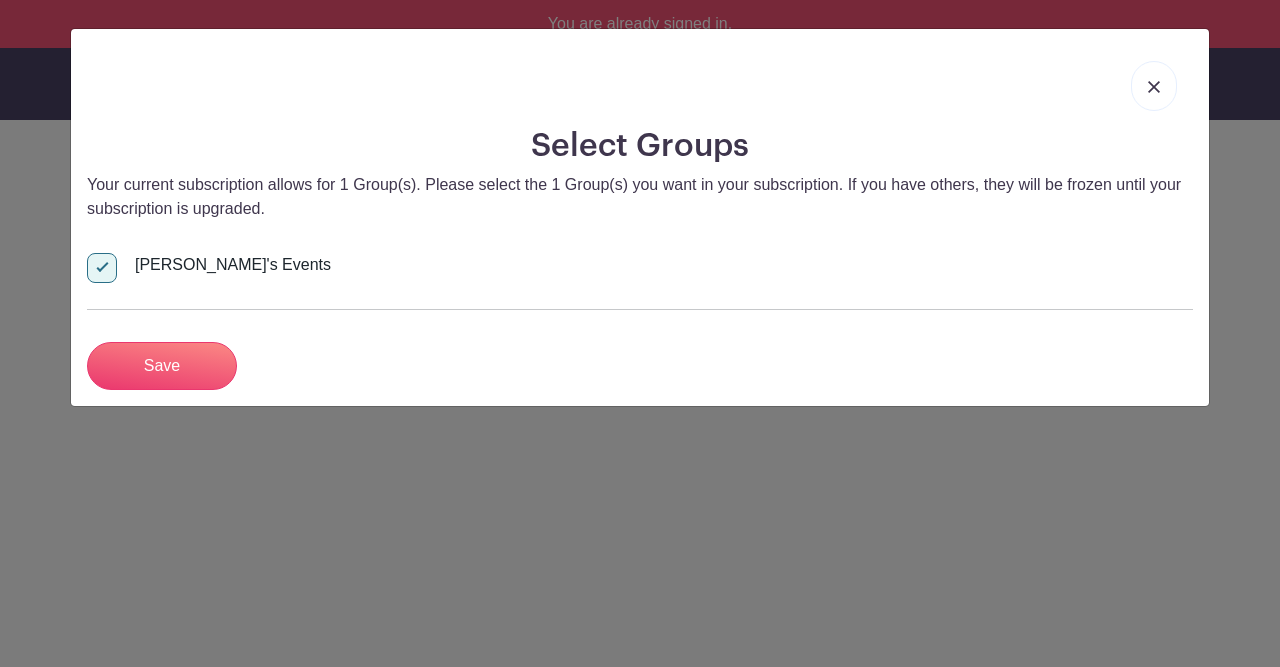 click at bounding box center (1154, 86) 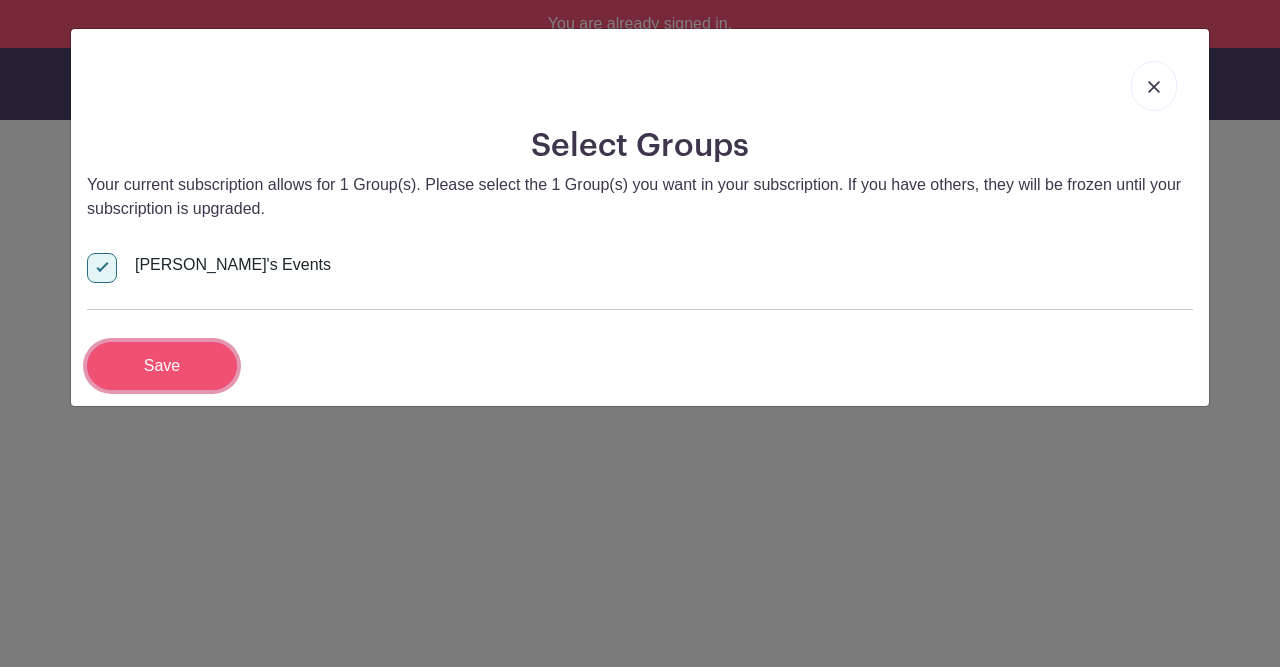 click on "Save" at bounding box center [162, 366] 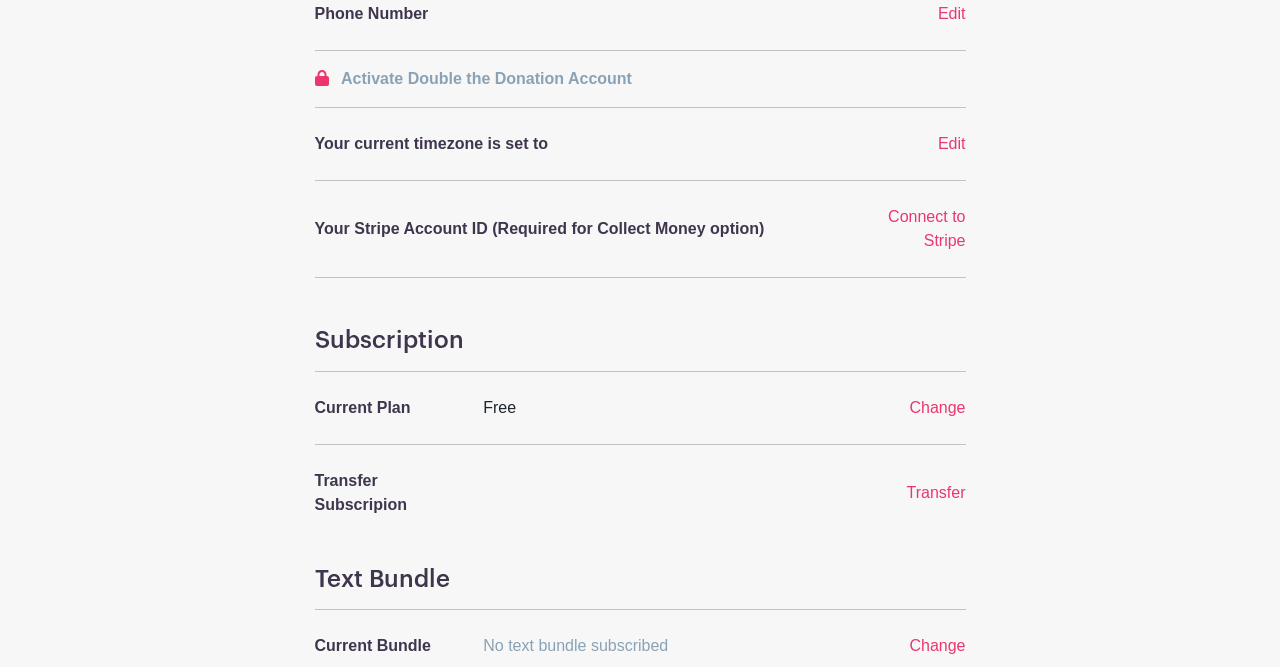 scroll, scrollTop: 632, scrollLeft: 0, axis: vertical 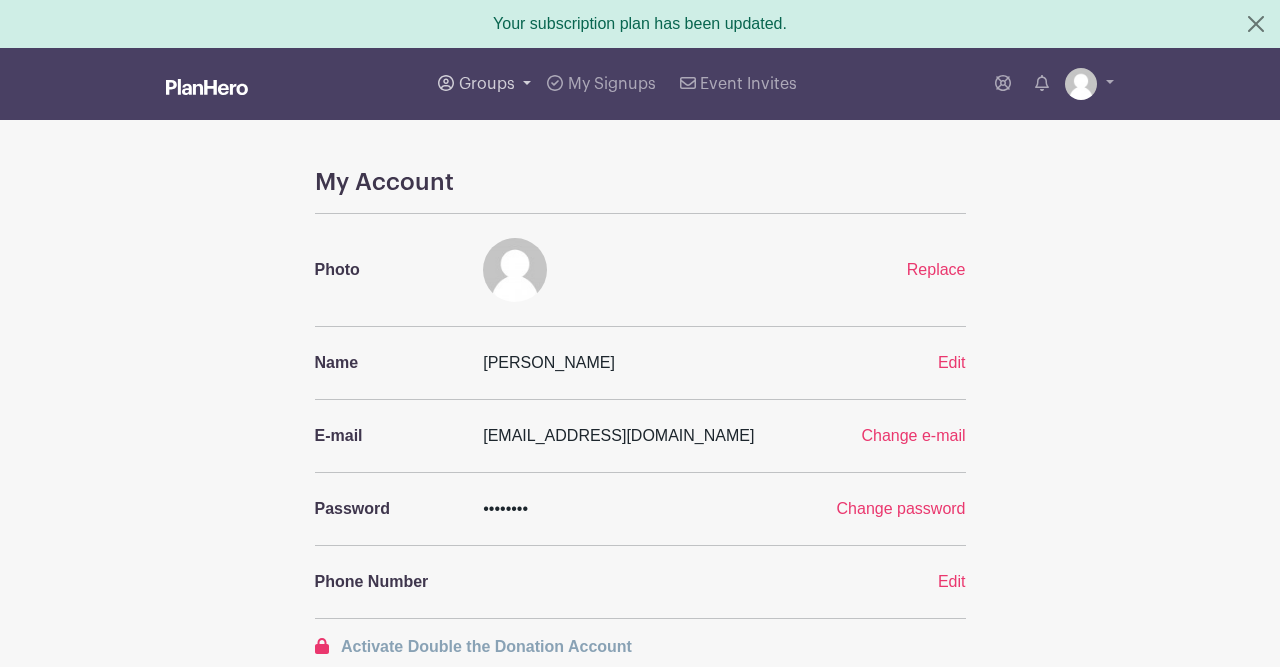 click on "Groups" at bounding box center (487, 84) 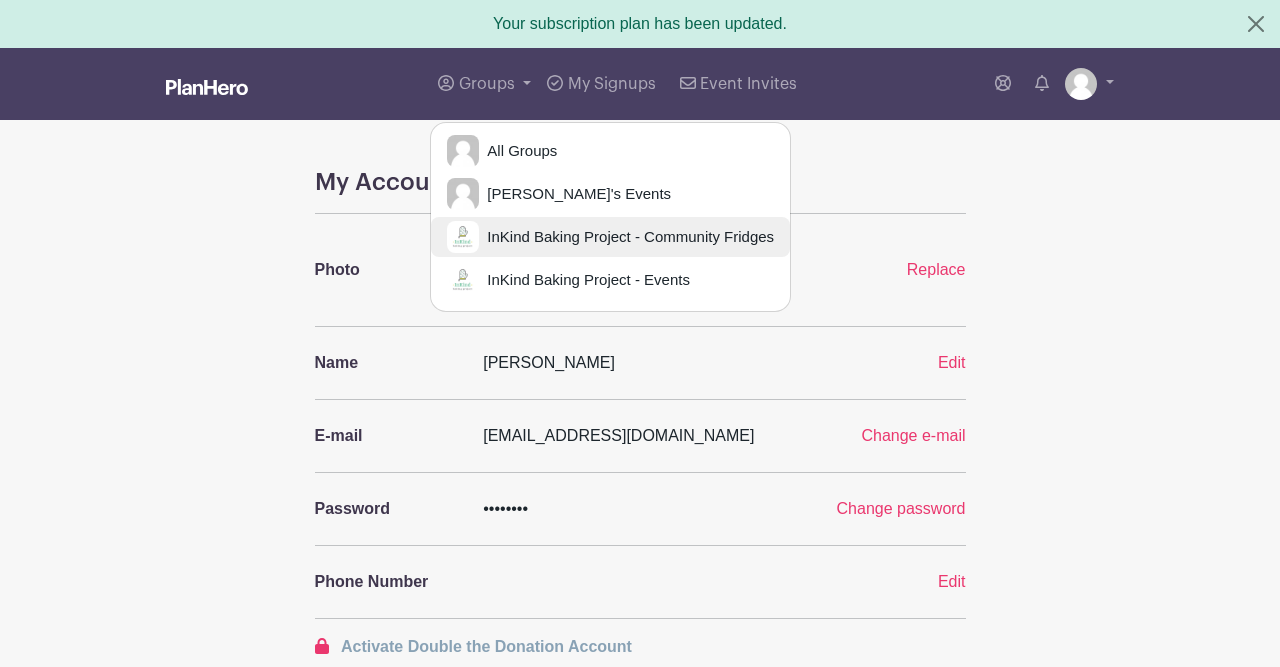 click on "InKind Baking Project - Community Fridges" at bounding box center (626, 237) 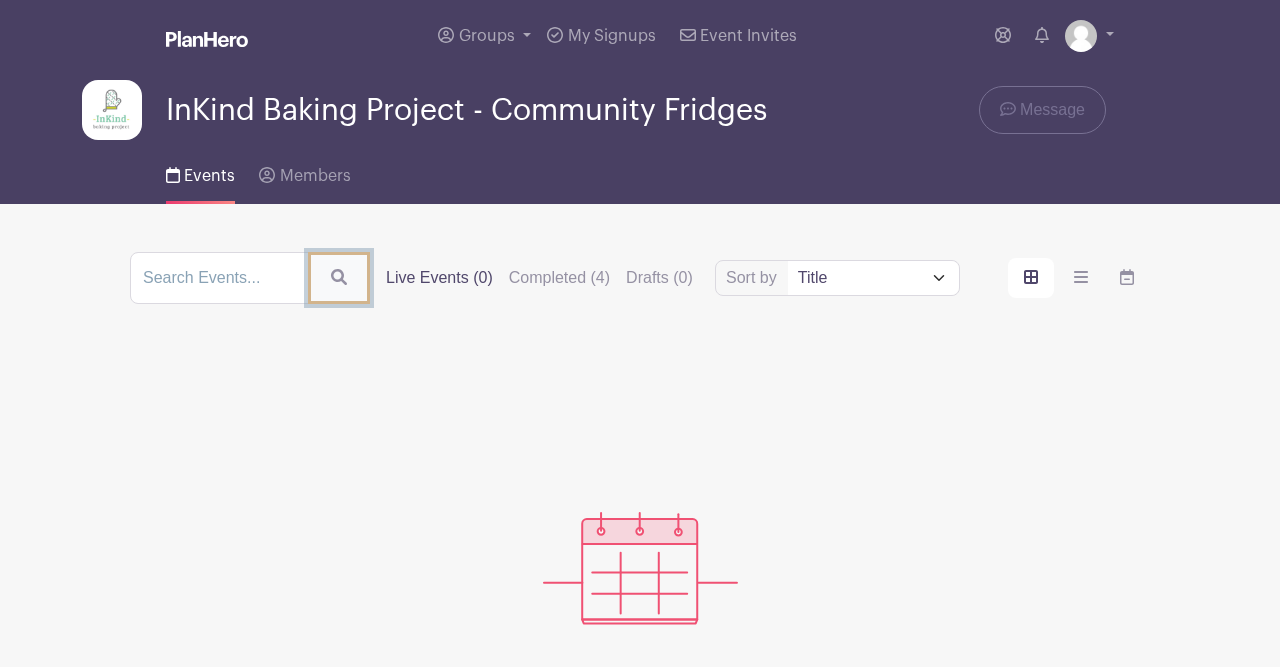 click 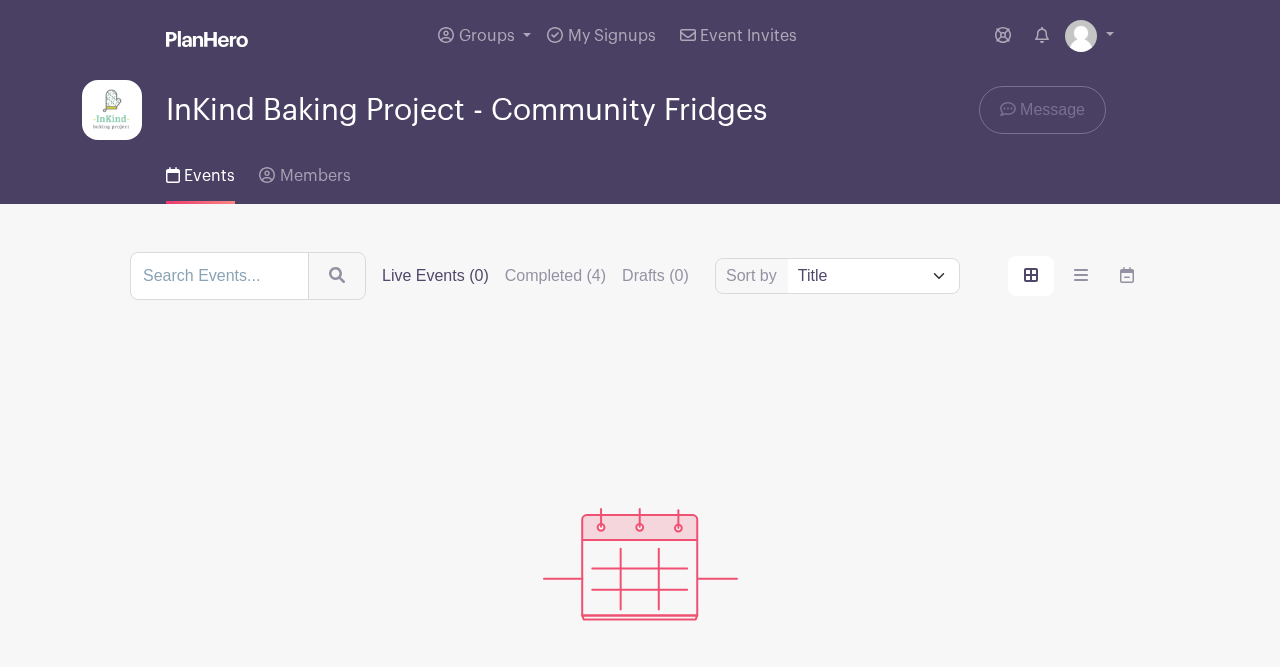 click on "Live Events (0)" at bounding box center (435, 276) 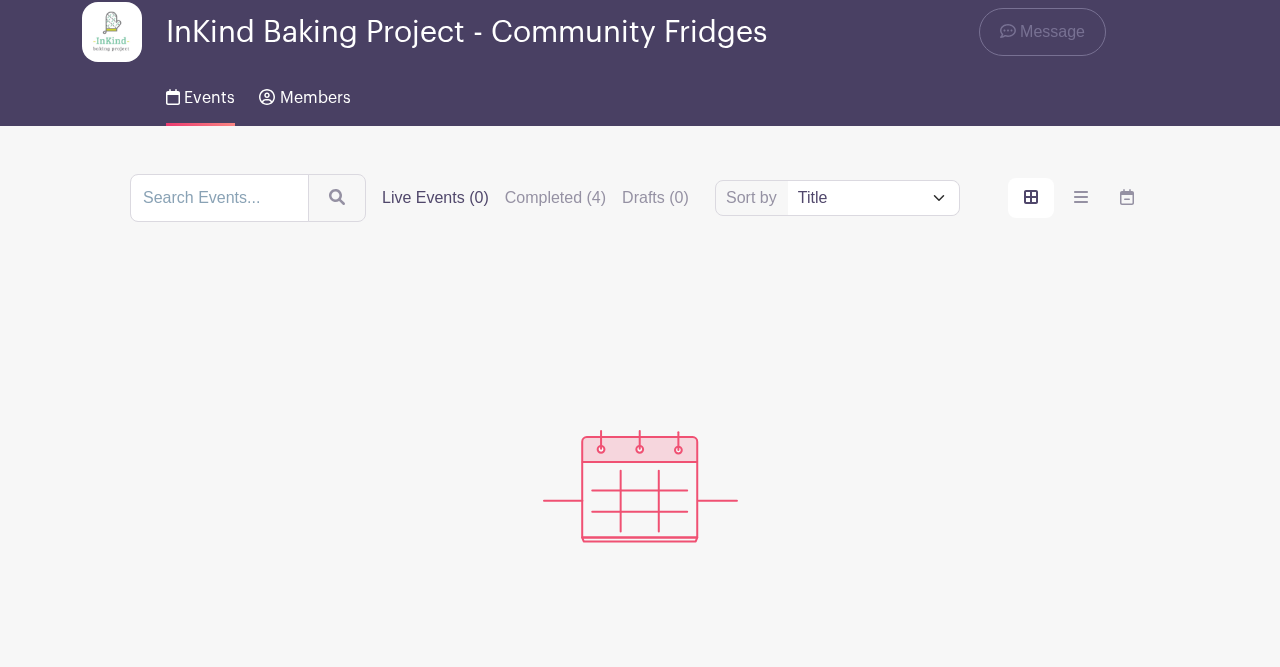 click on "Members" at bounding box center (315, 98) 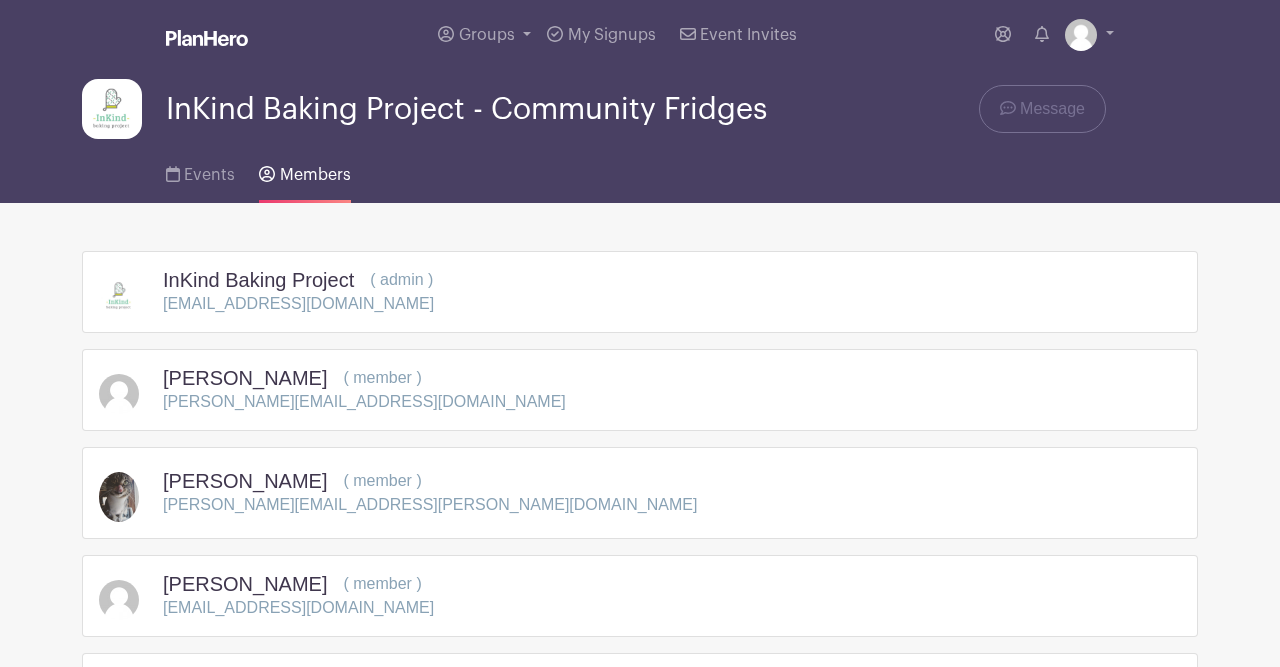 scroll, scrollTop: 0, scrollLeft: 0, axis: both 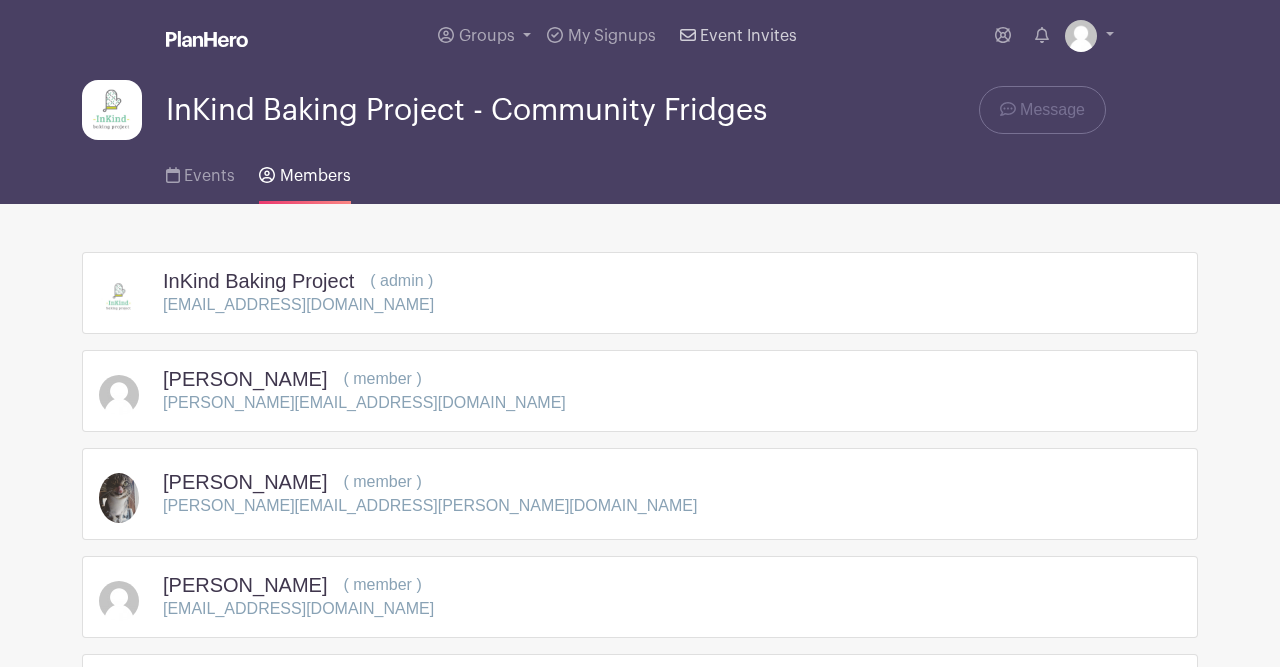 click on "Event Invites" at bounding box center (748, 36) 